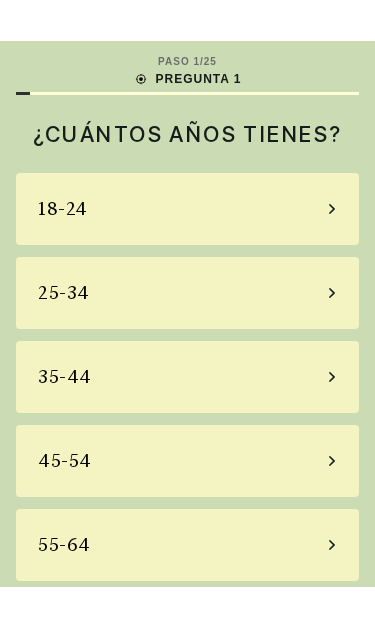 scroll, scrollTop: 0, scrollLeft: 0, axis: both 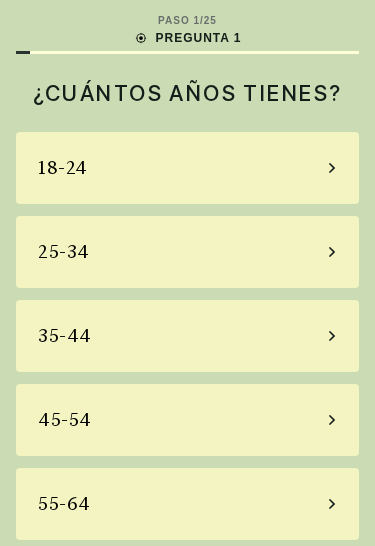 click on "18-24" at bounding box center [63, 168] 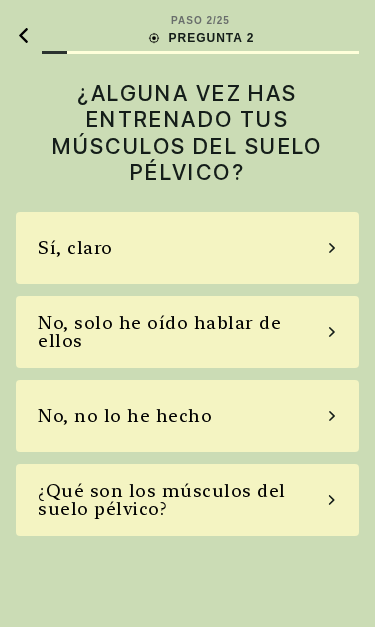 click on "¿Qué son los músculos del suelo pélvico?" at bounding box center (183, 500) 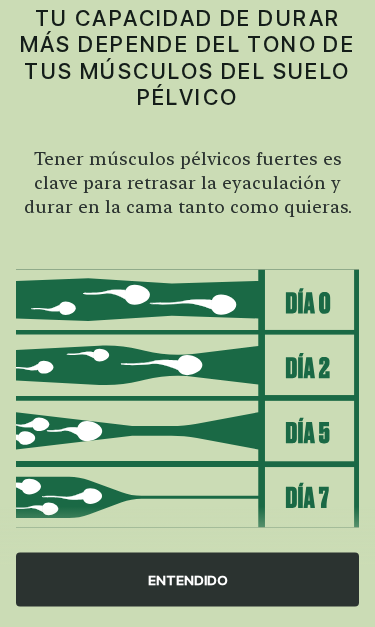 scroll, scrollTop: 112, scrollLeft: 0, axis: vertical 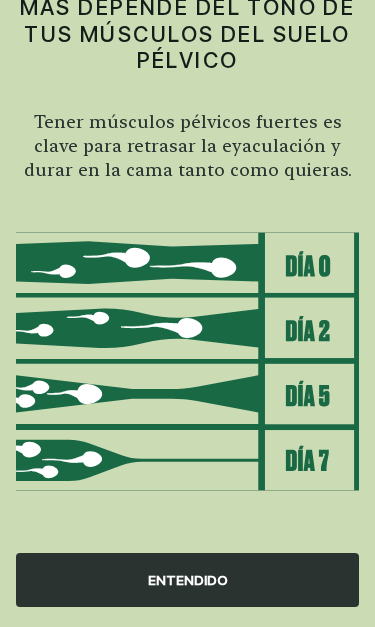 click on "ENTENDIDO" at bounding box center [187, 580] 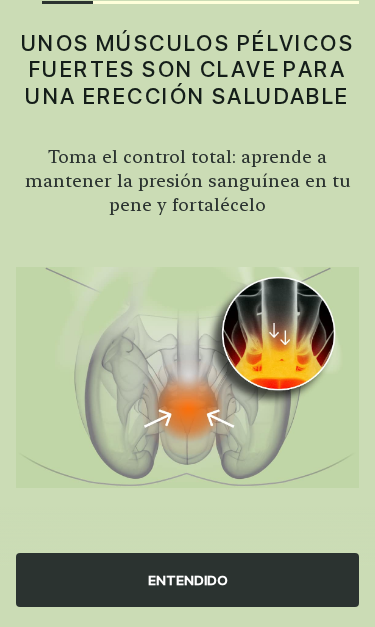 scroll, scrollTop: 47, scrollLeft: 0, axis: vertical 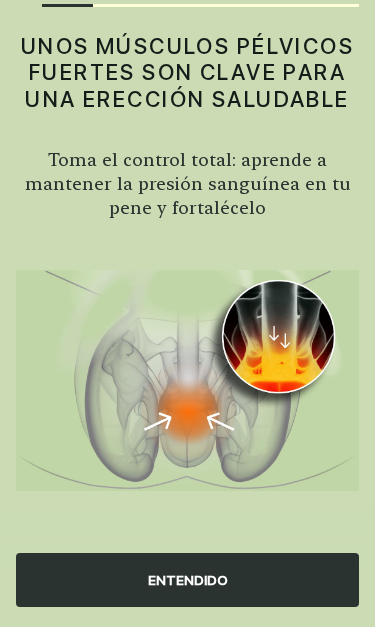 click on "ENTENDIDO" at bounding box center [187, 580] 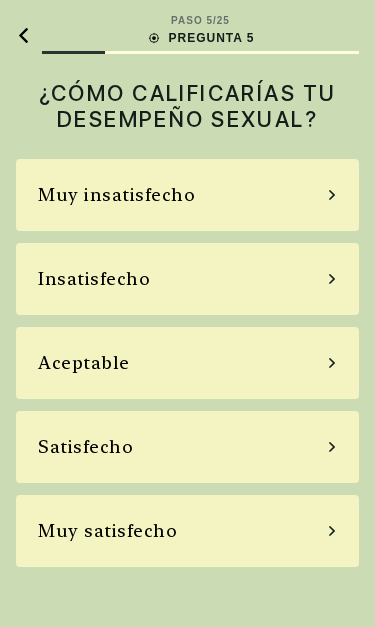 click at bounding box center [23, 35] 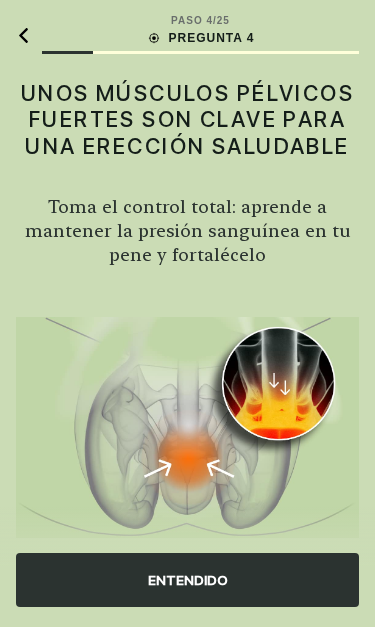 click on "ENTENDIDO" at bounding box center (187, 580) 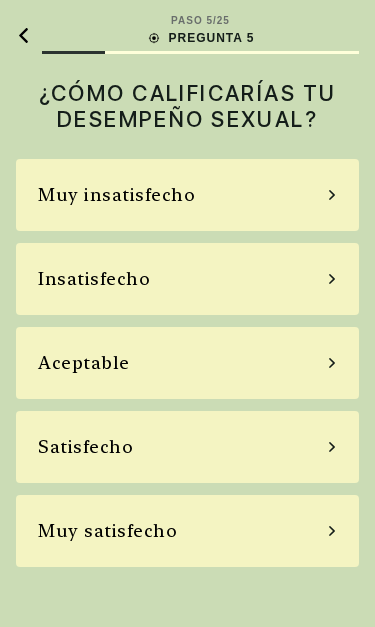 click on "Aceptable" at bounding box center (187, 363) 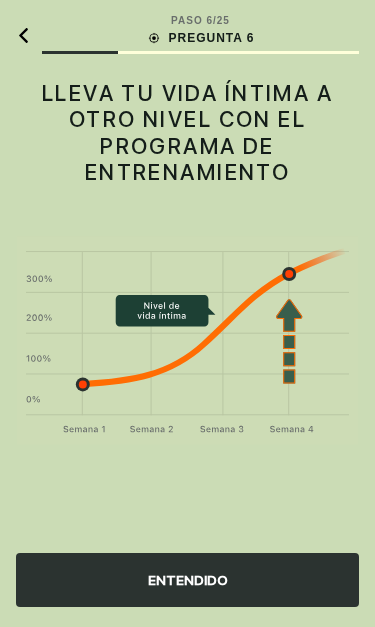 click on "ENTENDIDO" at bounding box center (187, 580) 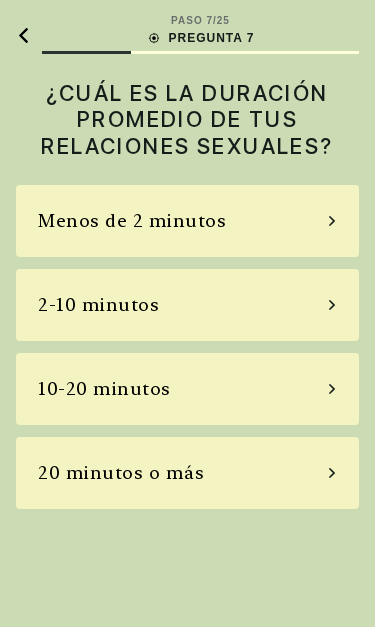 click on "Menos de 2 minutos" at bounding box center [132, 221] 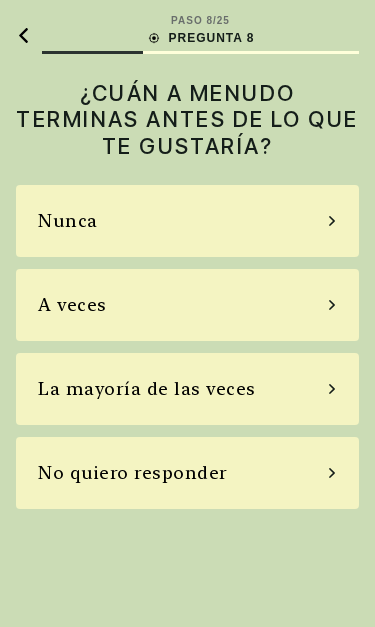 click on "A veces" at bounding box center [187, 305] 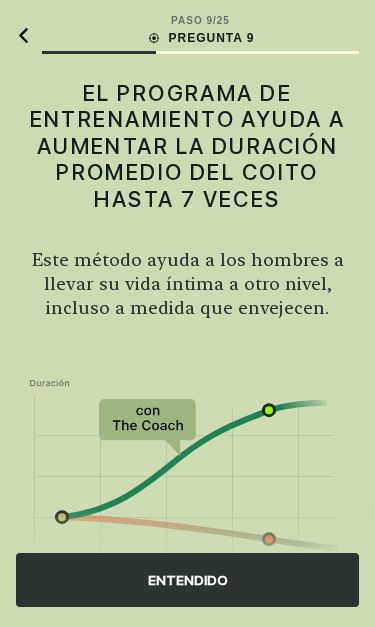 click on "ENTENDIDO" at bounding box center (187, 580) 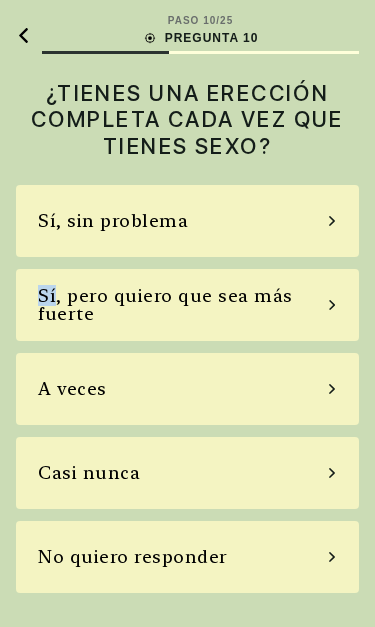 click on "Sí, pero quiero que sea más fuerte" at bounding box center (183, 305) 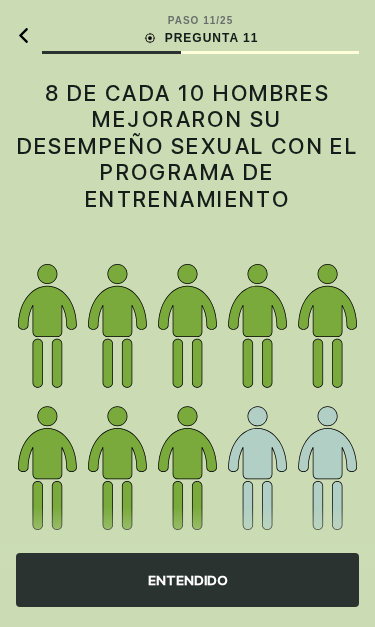click at bounding box center (187, 397) 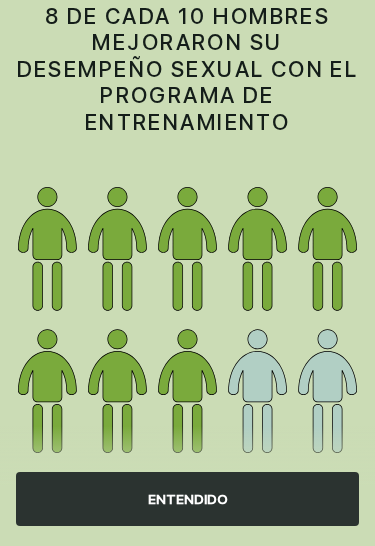 scroll, scrollTop: 0, scrollLeft: 0, axis: both 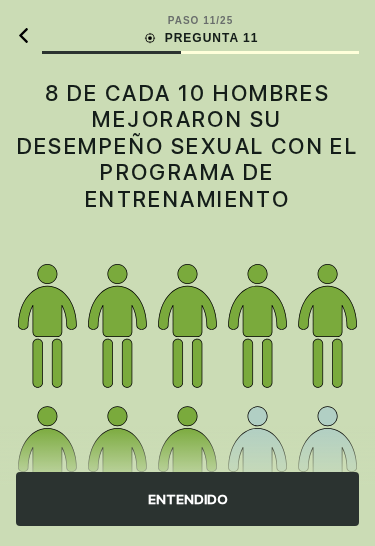 click on "ENTENDIDO" at bounding box center [187, 499] 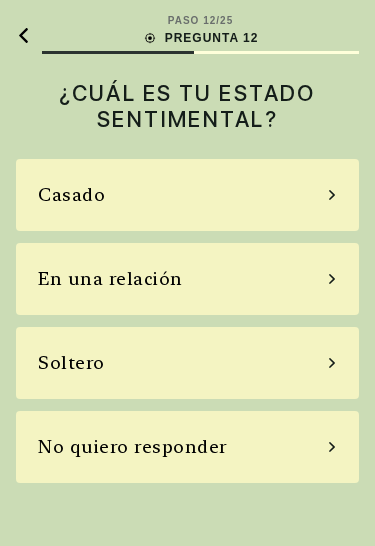 click on "Soltero" at bounding box center [187, 363] 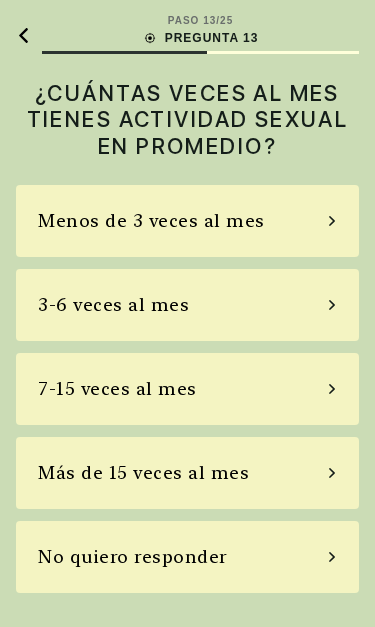 scroll, scrollTop: 0, scrollLeft: 0, axis: both 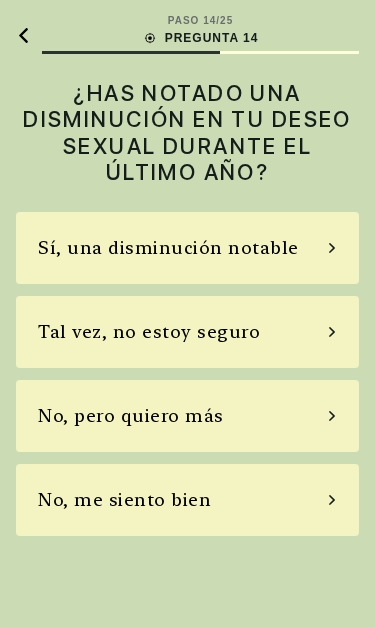 click on "Tal vez, no estoy seguro" at bounding box center [187, 332] 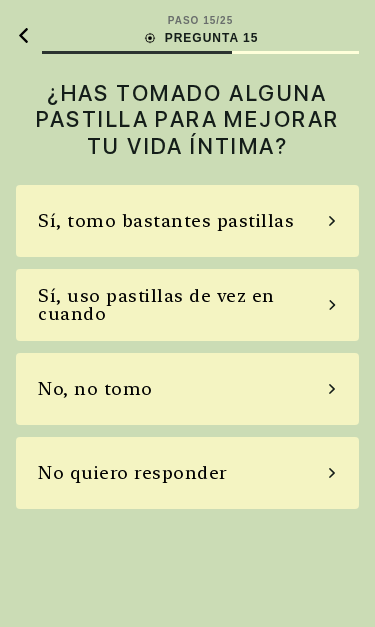 click on "No, no tomo" at bounding box center (187, 389) 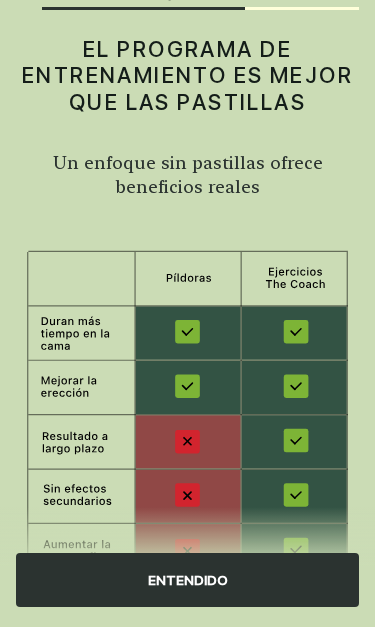 scroll, scrollTop: 137, scrollLeft: 0, axis: vertical 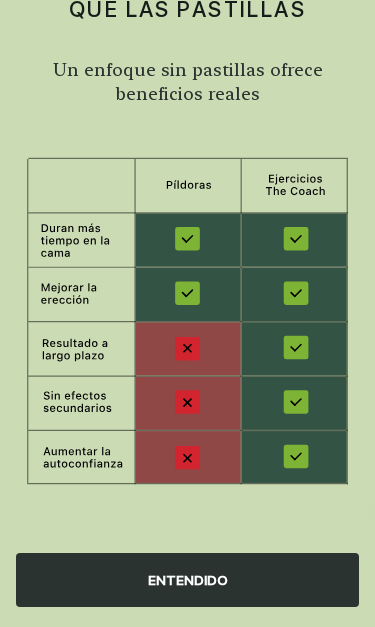click on "ENTENDIDO" at bounding box center [187, 580] 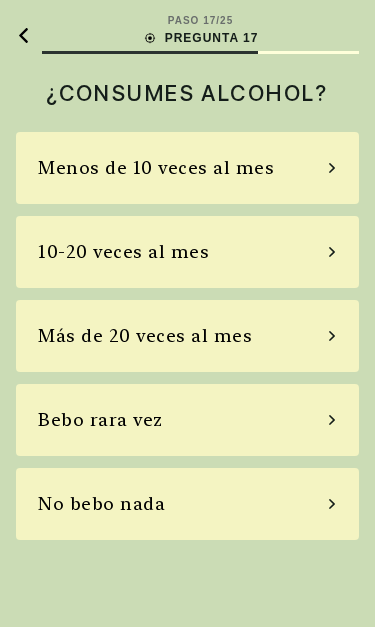 scroll, scrollTop: 0, scrollLeft: 0, axis: both 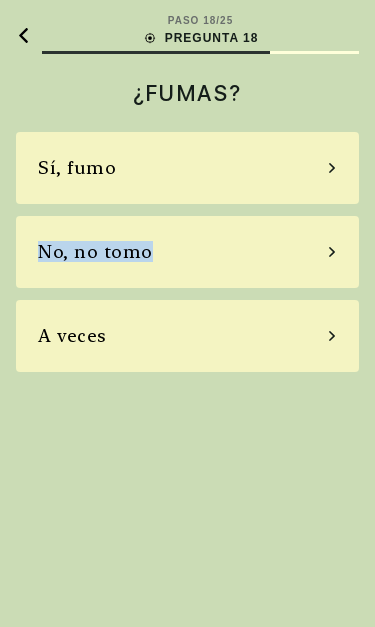 click on "PASO   18 / 25 PREGUNTA 18 ¿FUMAS? Sí, fumo No, no tomo A veces" at bounding box center (187, 313) 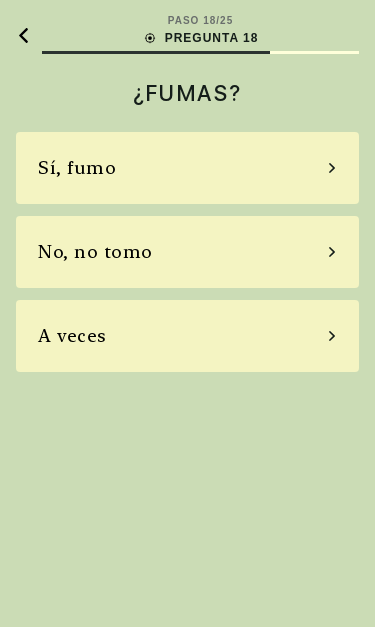 click on "No, no tomo" at bounding box center (187, 252) 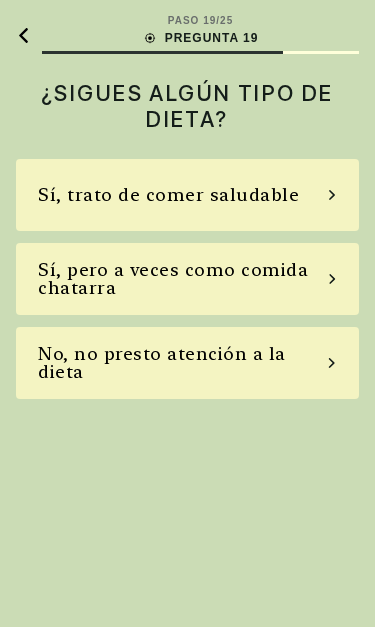 click on "Sí, trato de comer saludable" at bounding box center [168, 195] 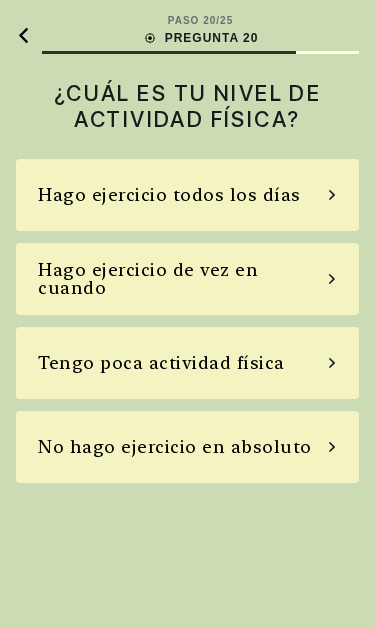 click on "Tengo poca actividad física" at bounding box center (187, 363) 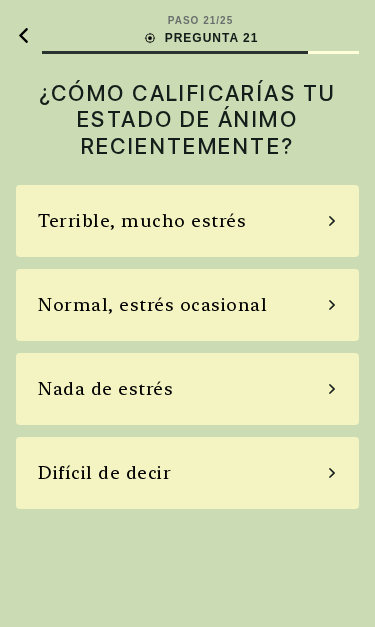 click on "Normal, estrés ocasional" at bounding box center [187, 305] 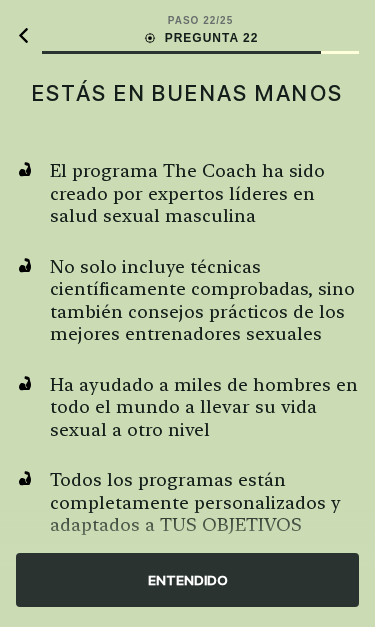 click on "ENTENDIDO" at bounding box center [187, 580] 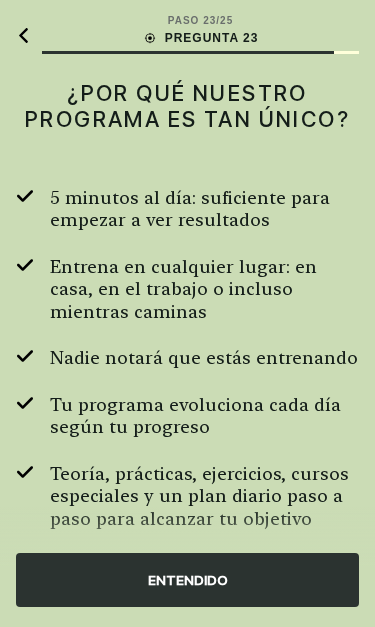click on "ENTENDIDO" at bounding box center [187, 580] 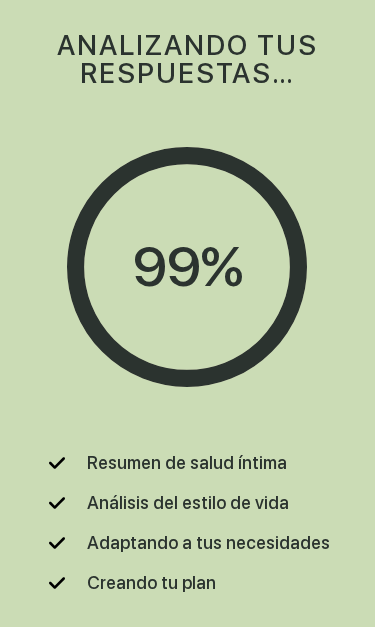 scroll, scrollTop: 0, scrollLeft: 0, axis: both 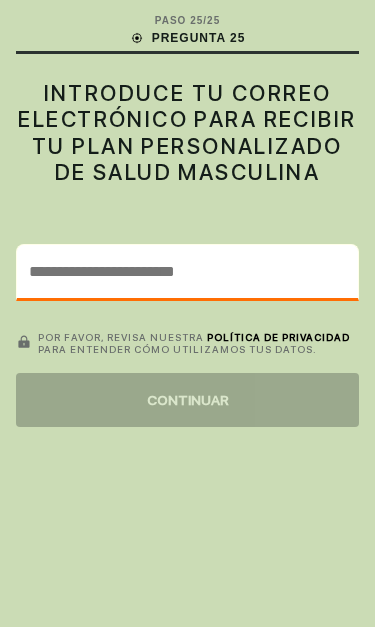 click at bounding box center (187, 271) 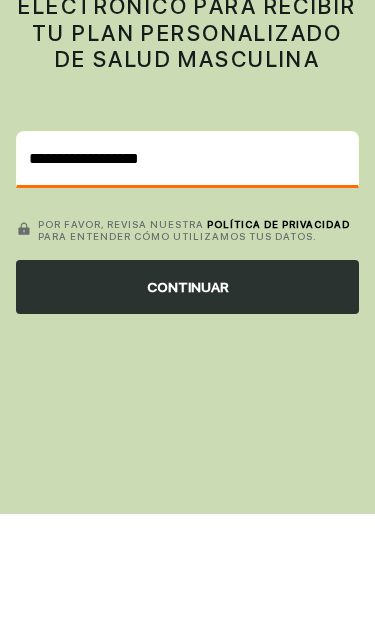 type on "**********" 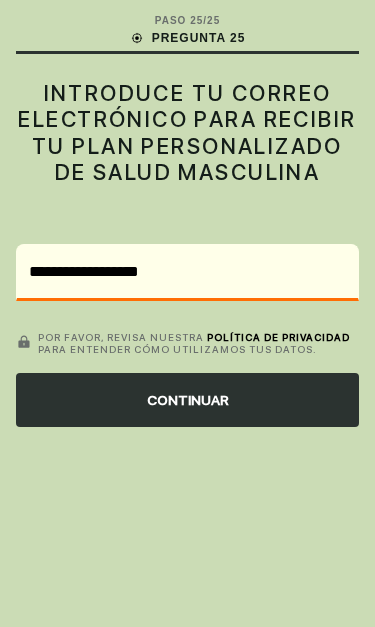 click on "CONTINUAR" at bounding box center [187, 400] 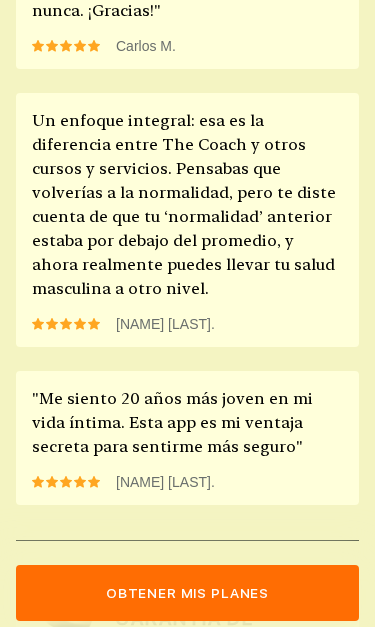 scroll, scrollTop: 2505, scrollLeft: 0, axis: vertical 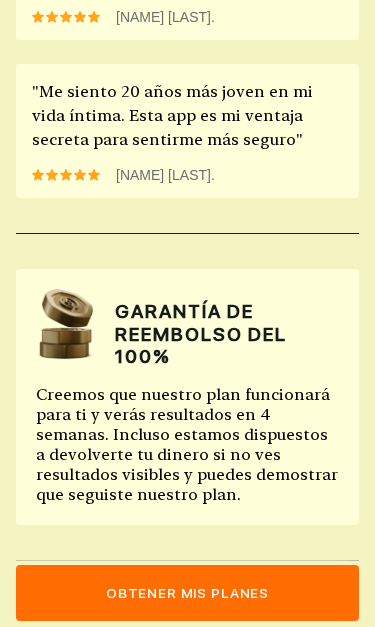 click on "Obtener mis planes" at bounding box center (187, 593) 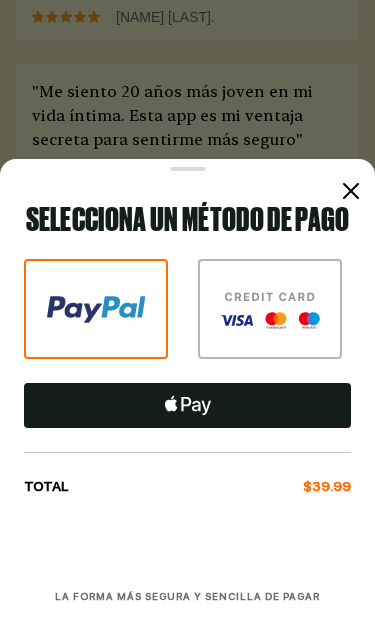 click at bounding box center (270, 309) 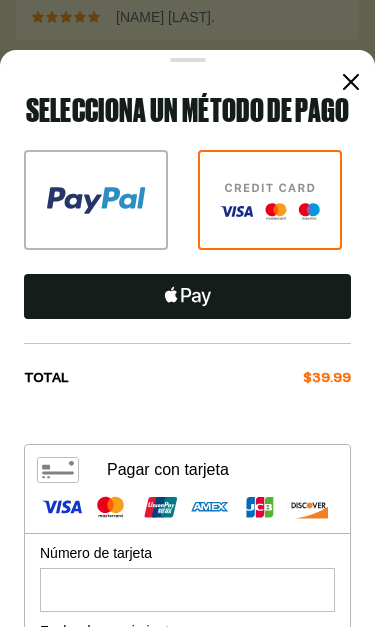 click on "$39.99" at bounding box center (327, 378) 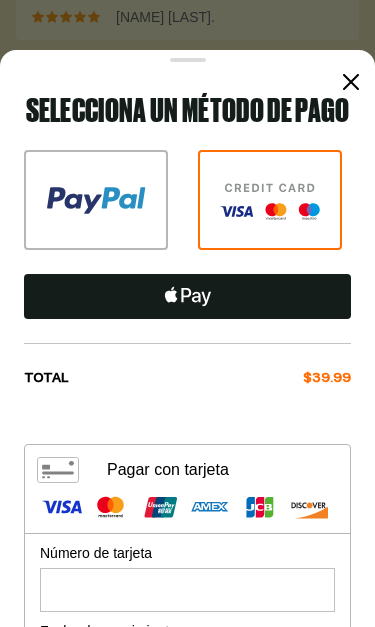 scroll, scrollTop: 0, scrollLeft: 0, axis: both 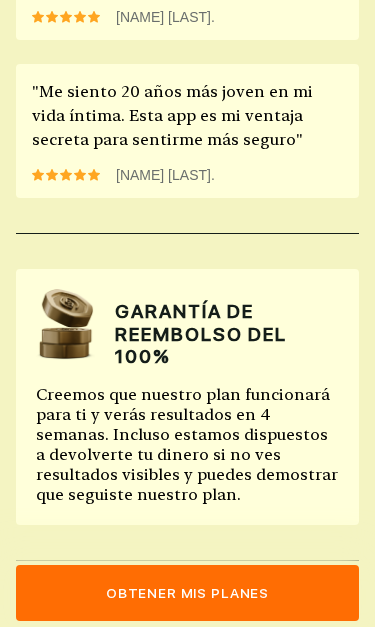 click on "Obtener mis planes" at bounding box center (187, 593) 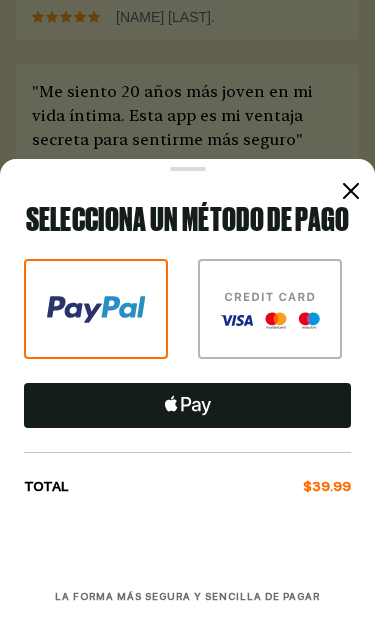 click at bounding box center [270, 309] 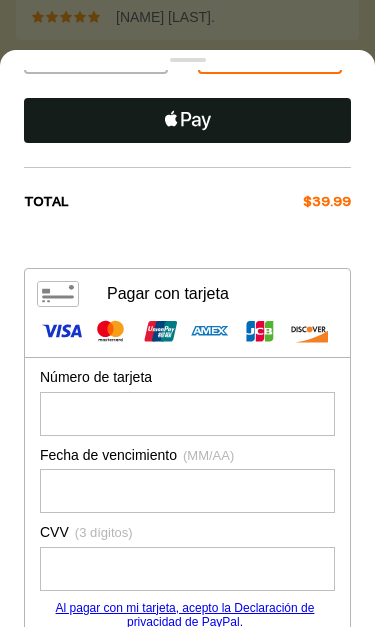 scroll, scrollTop: 108, scrollLeft: 0, axis: vertical 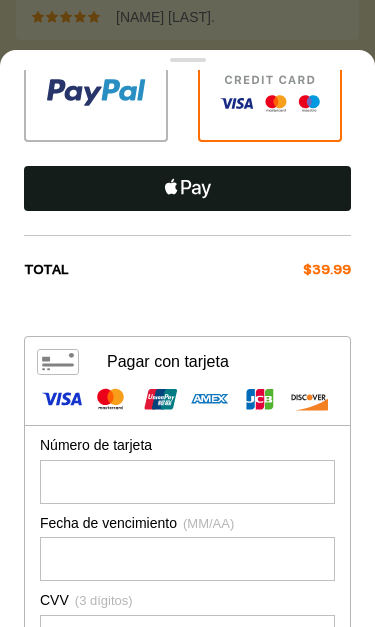click on "$39.99" at bounding box center [327, 270] 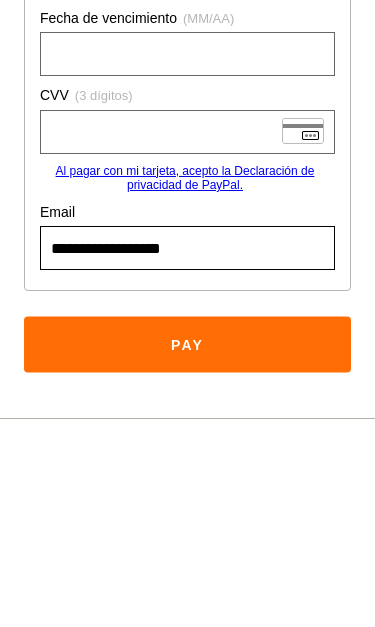 scroll, scrollTop: 402, scrollLeft: 0, axis: vertical 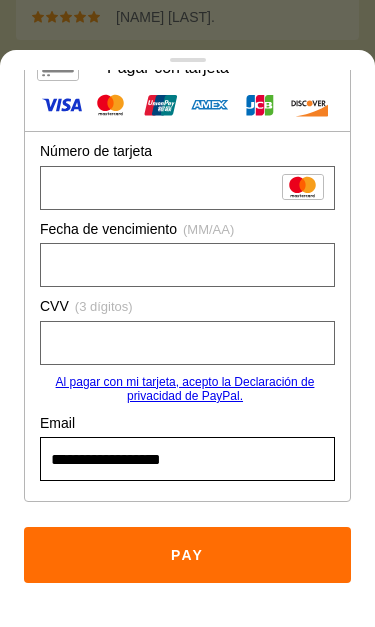 click on "Pay" at bounding box center [187, 555] 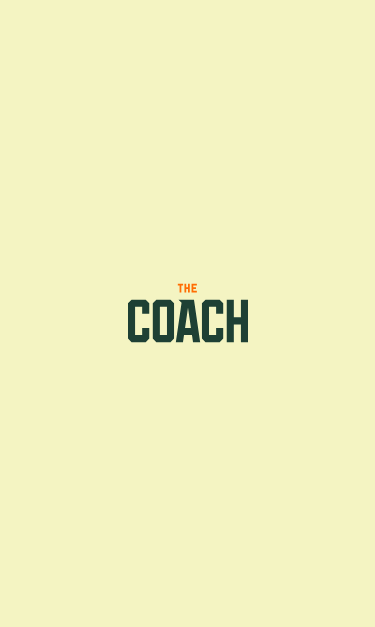 scroll, scrollTop: 70, scrollLeft: 0, axis: vertical 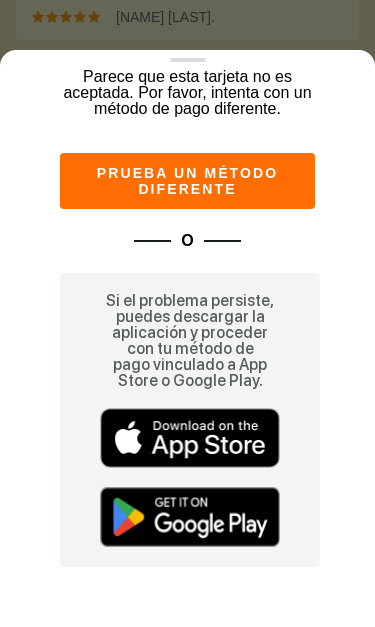 click on "prueba un método diferente" at bounding box center (187, 181) 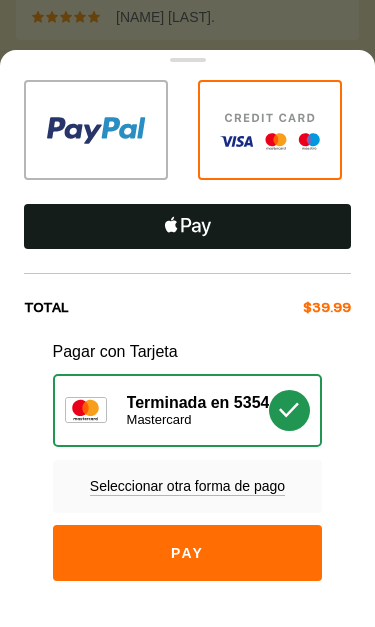 click on "Pay" at bounding box center (188, 553) 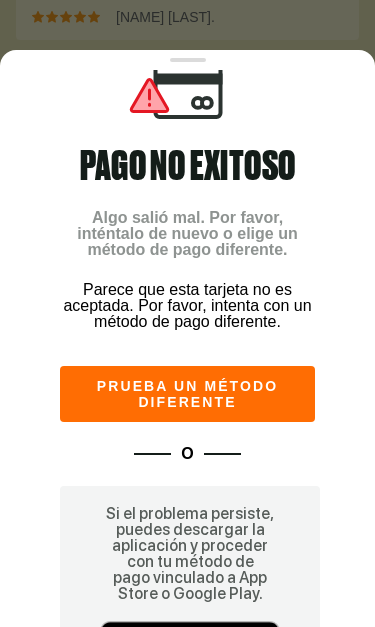 click on "prueba un método diferente" at bounding box center [187, 394] 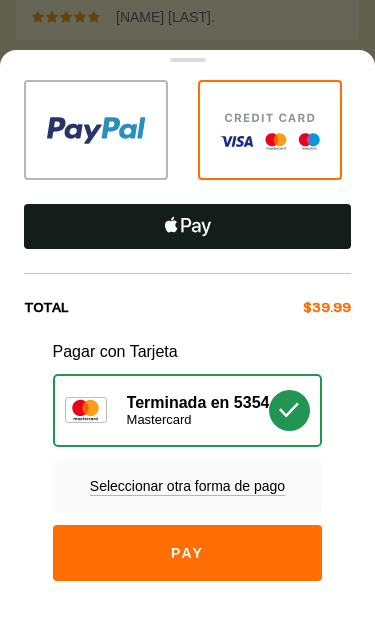 click on "Seleccionar otra forma de pago" at bounding box center (187, 487) 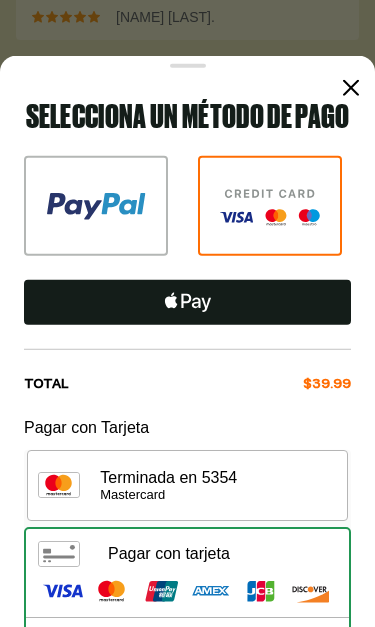 scroll, scrollTop: 0, scrollLeft: 0, axis: both 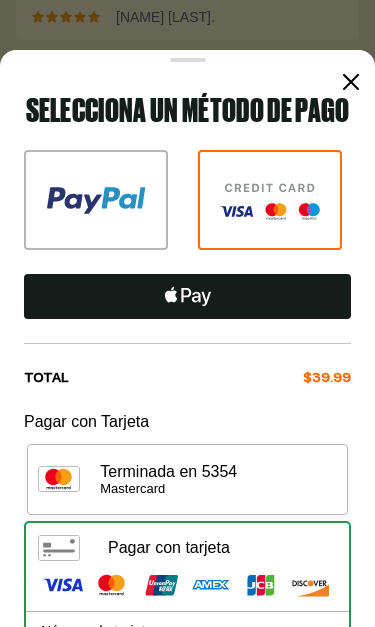 click 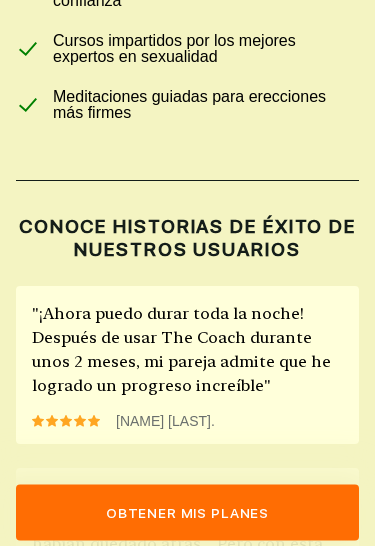 scroll, scrollTop: 1541, scrollLeft: 0, axis: vertical 